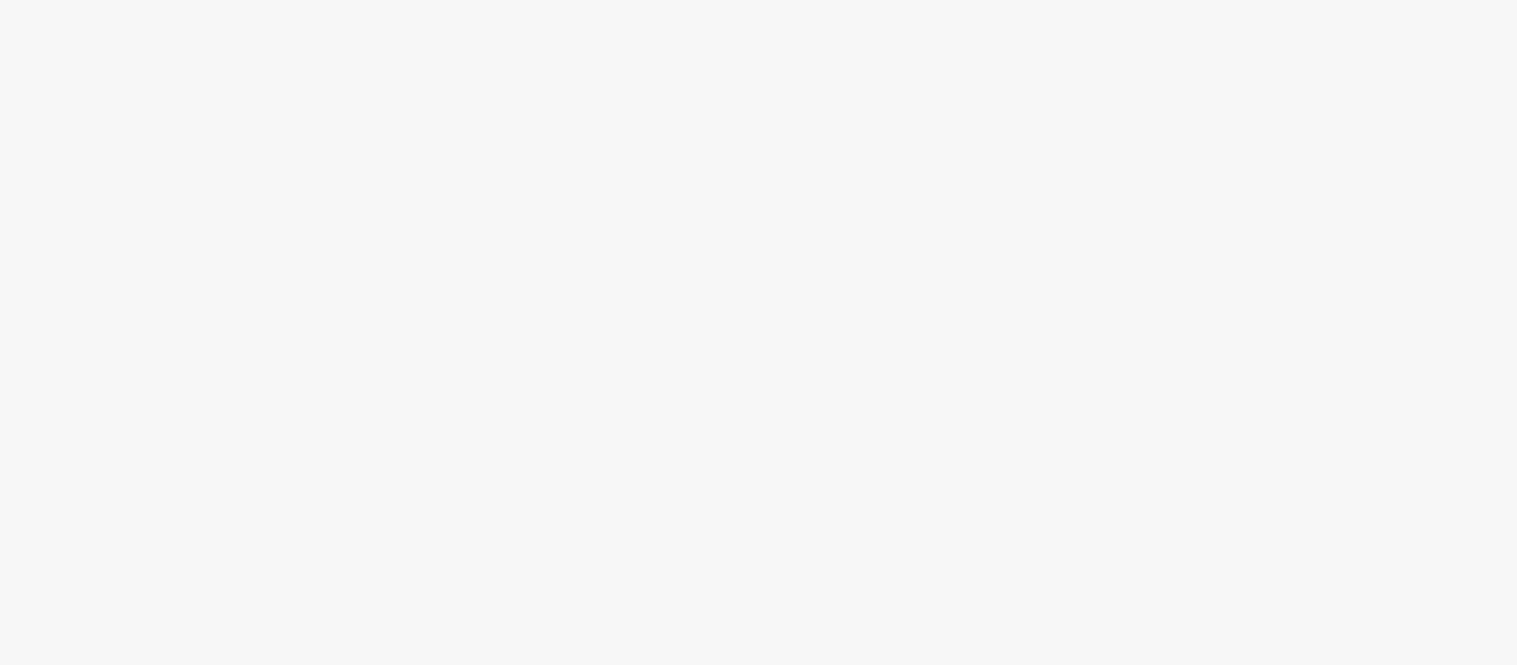 scroll, scrollTop: 0, scrollLeft: 0, axis: both 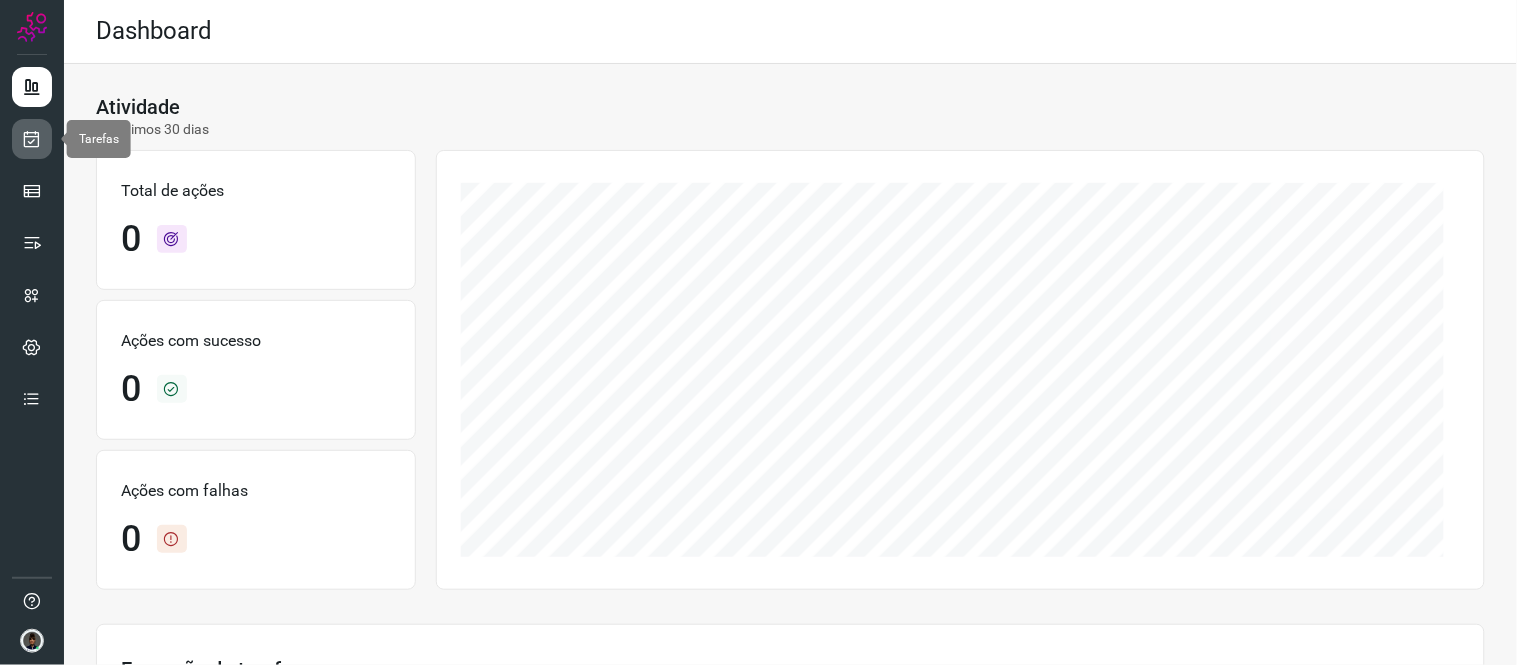 click at bounding box center [32, 139] 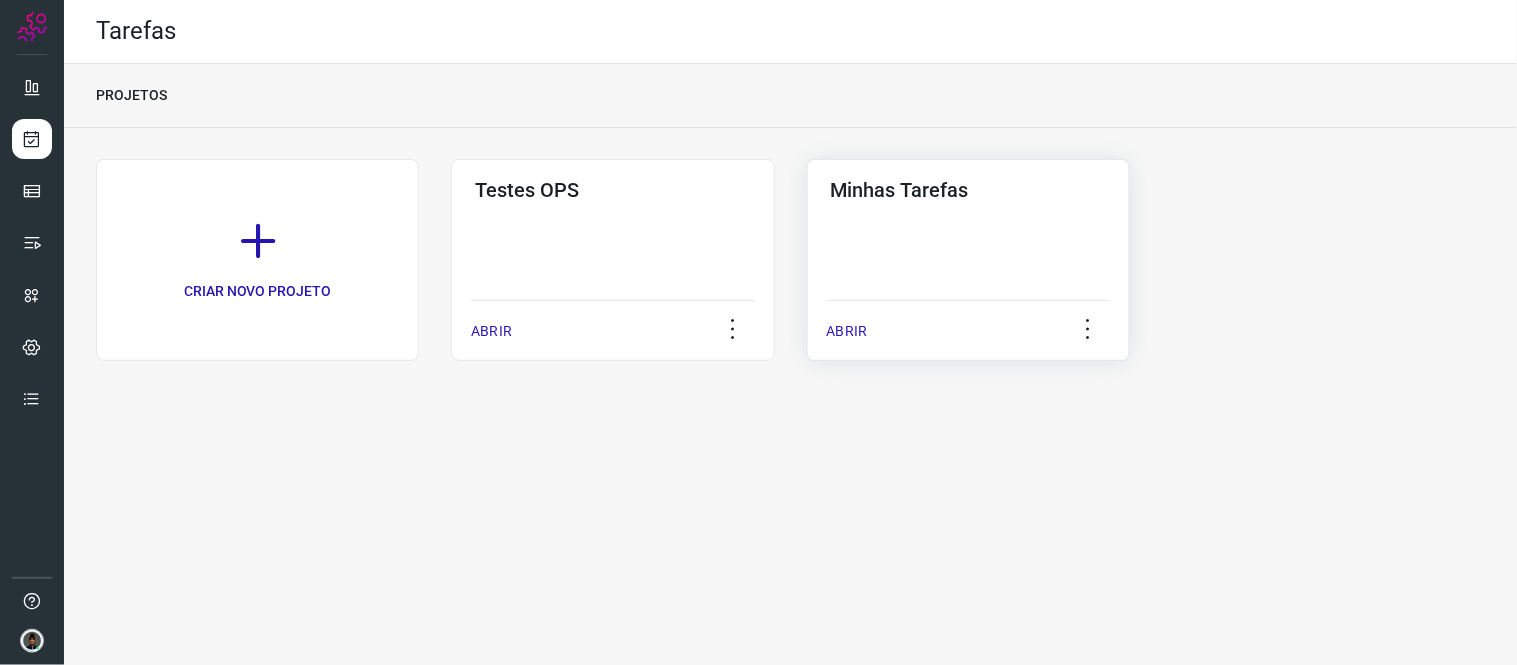 click on "Minhas Tarefas" at bounding box center (968, 190) 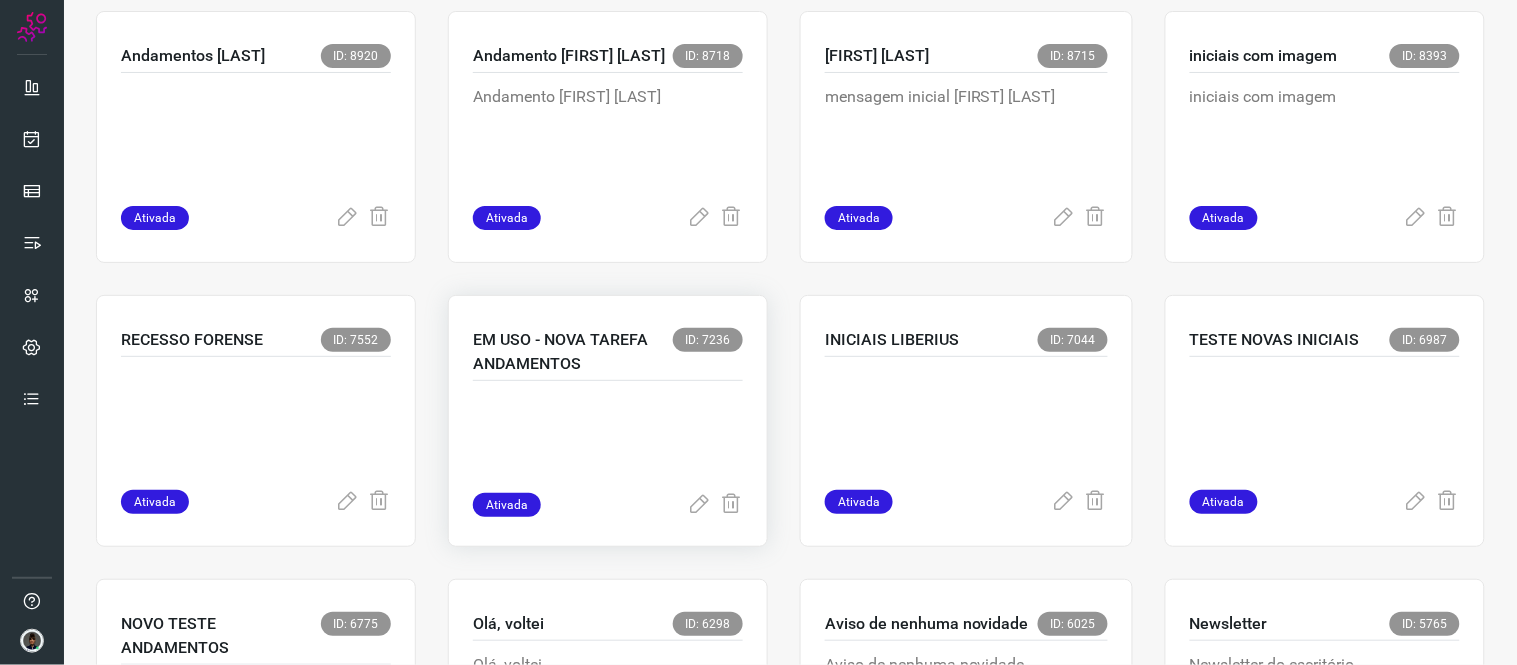 click at bounding box center (608, 443) 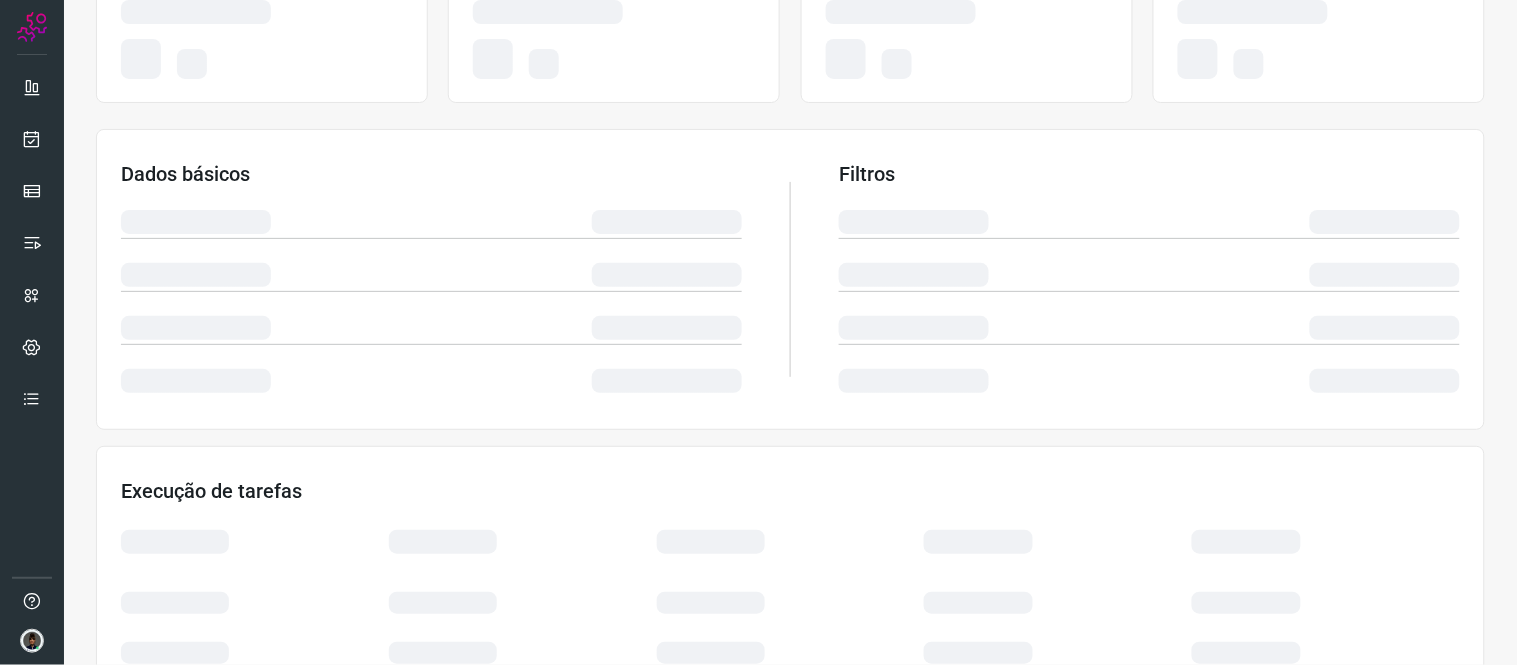 scroll, scrollTop: 0, scrollLeft: 0, axis: both 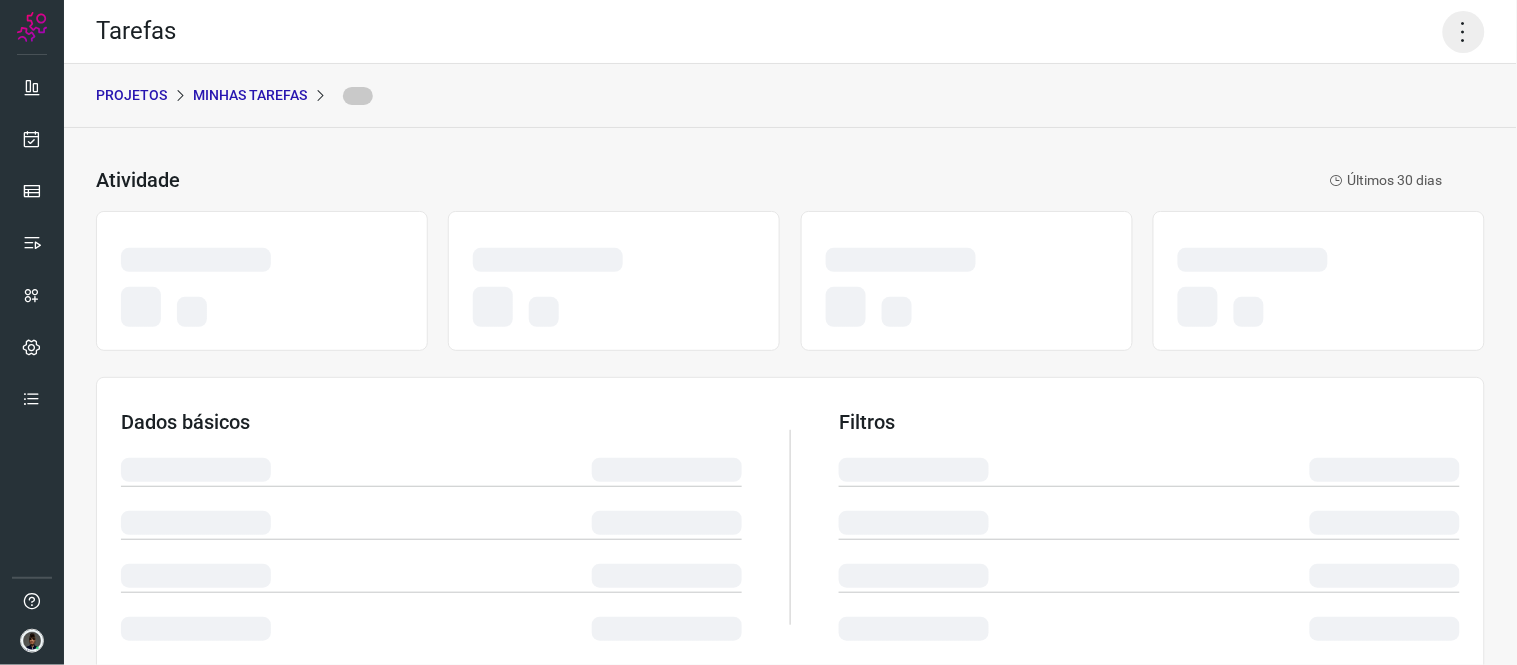 click 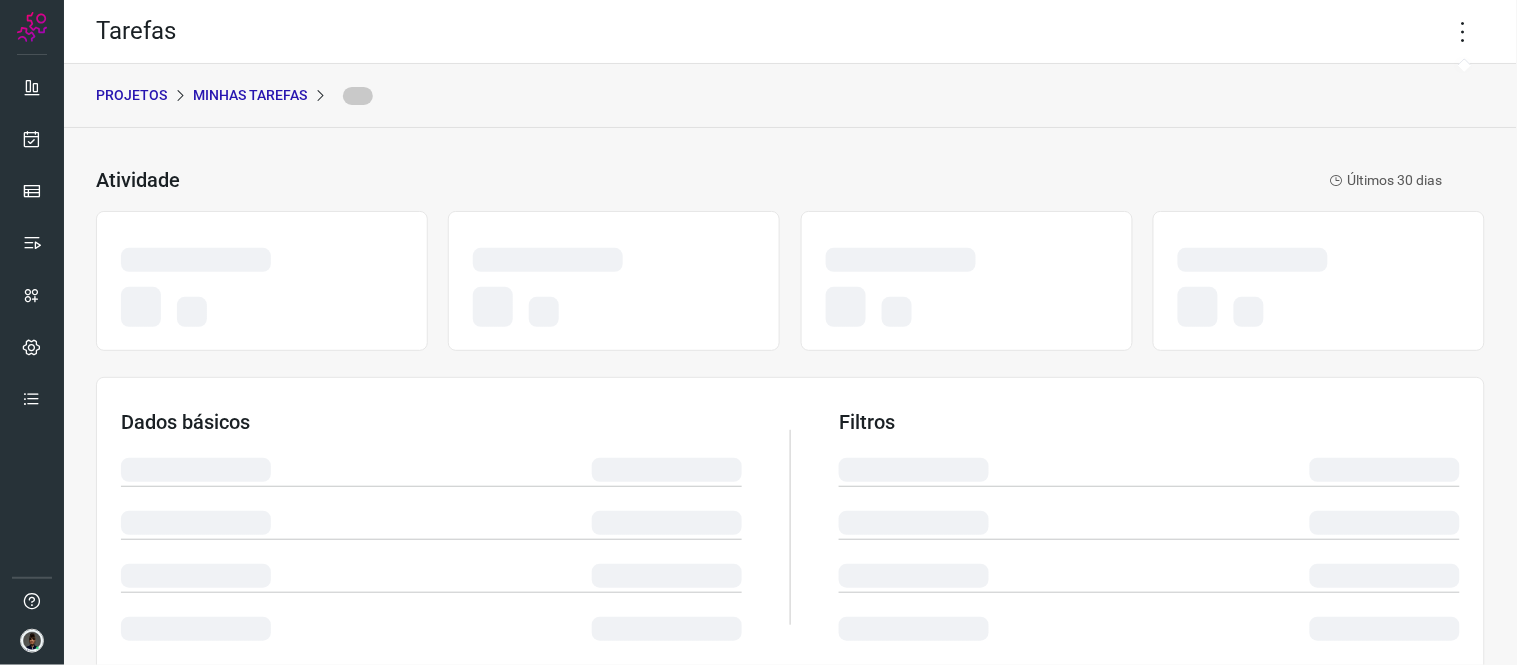 click at bounding box center [614, 310] 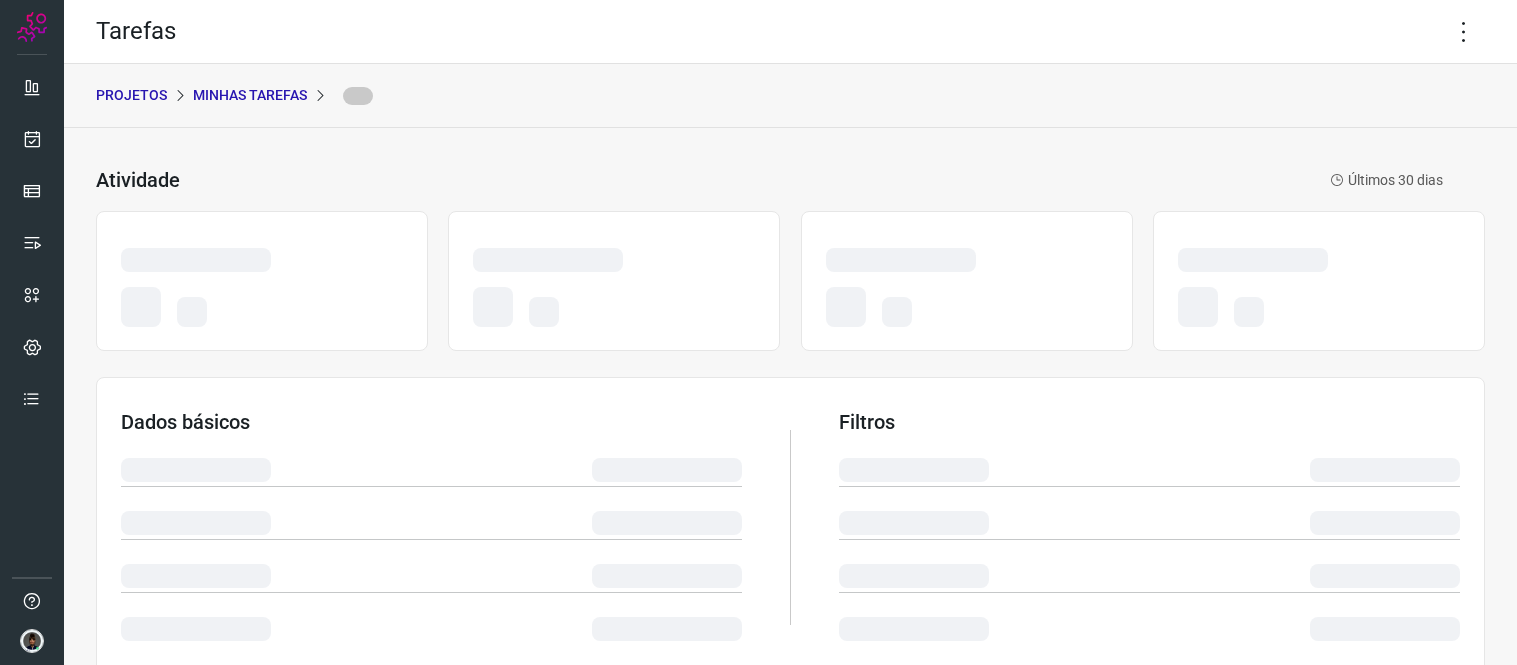 scroll, scrollTop: 0, scrollLeft: 0, axis: both 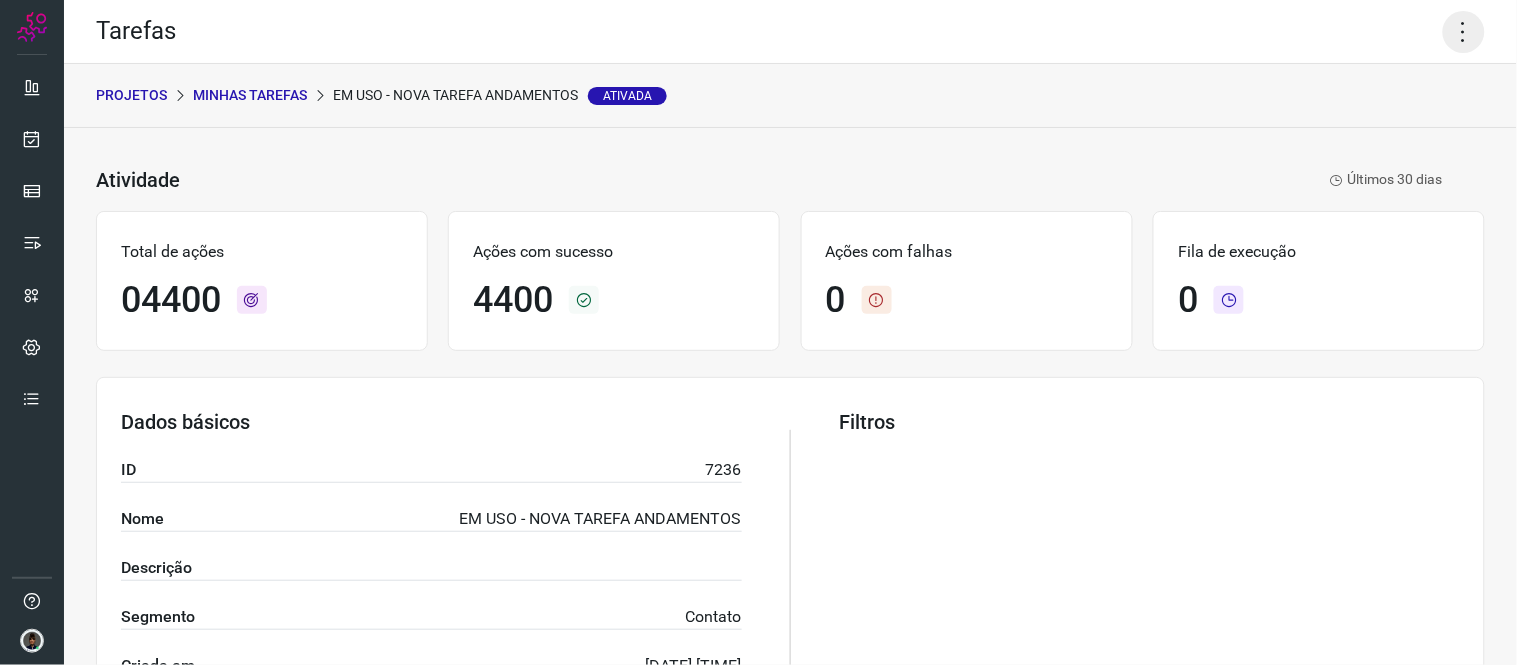 click 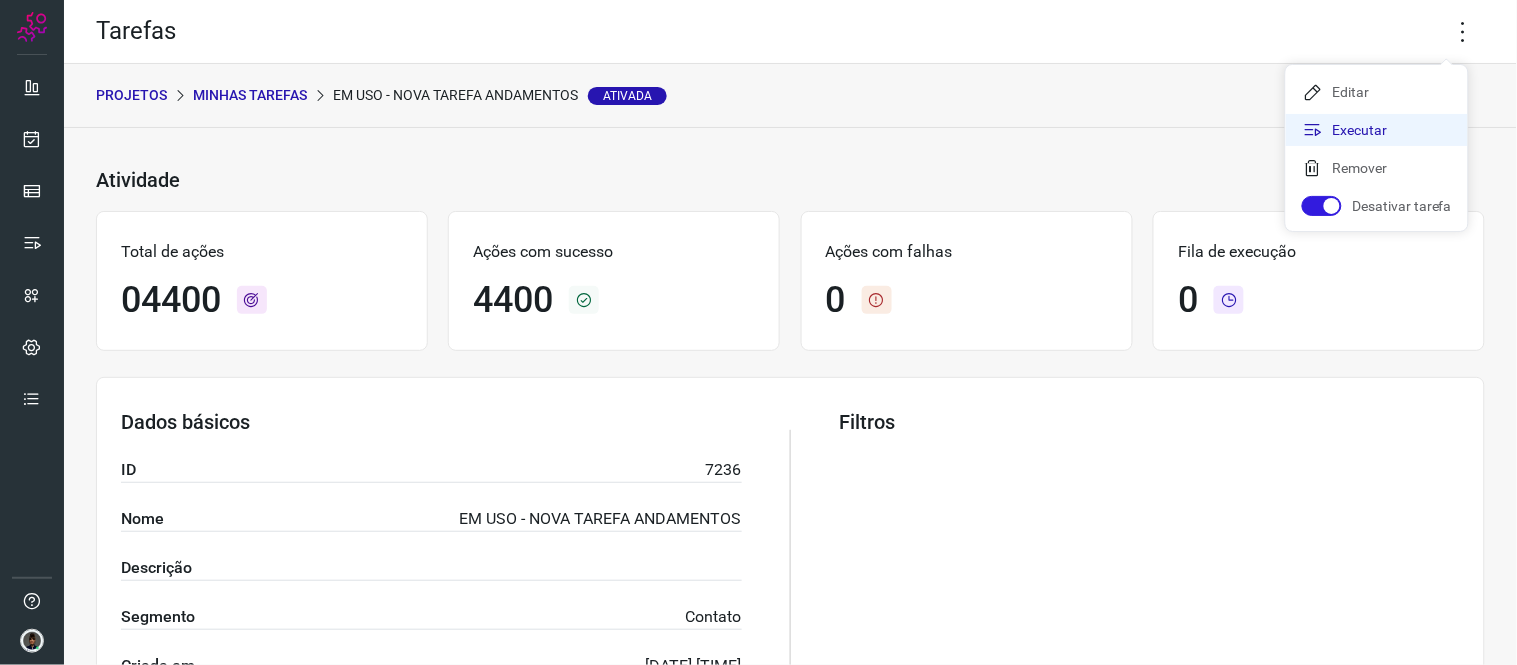 click on "Executar" 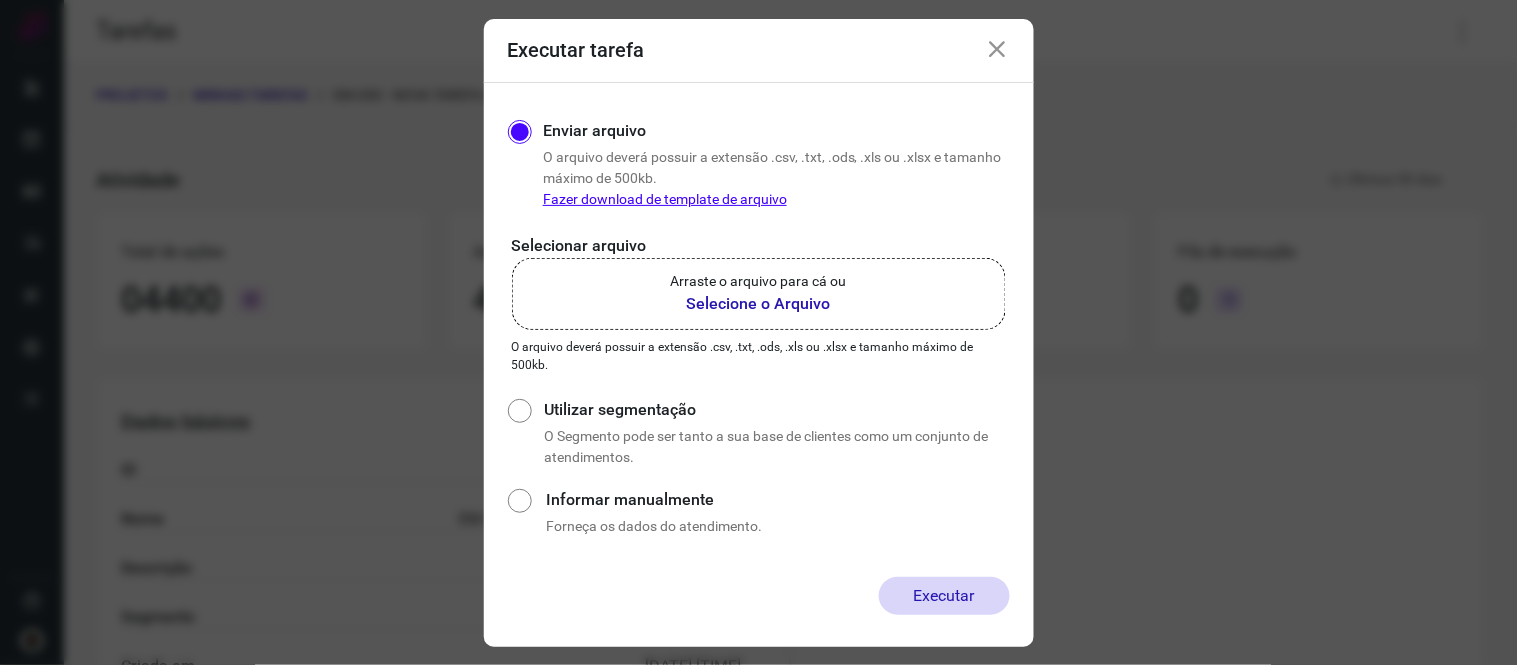 click on "Arraste o arquivo para cá ou Selecione o Arquivo" 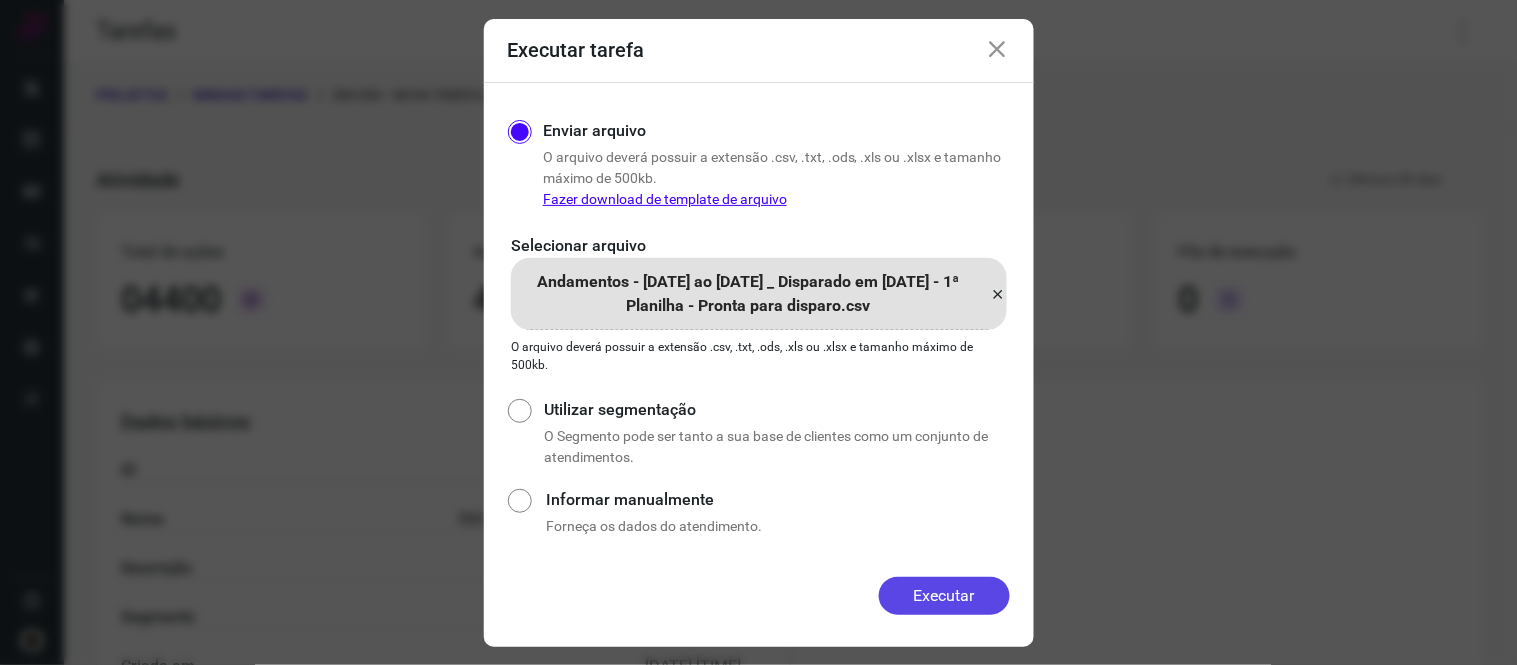 click on "Executar" at bounding box center [944, 596] 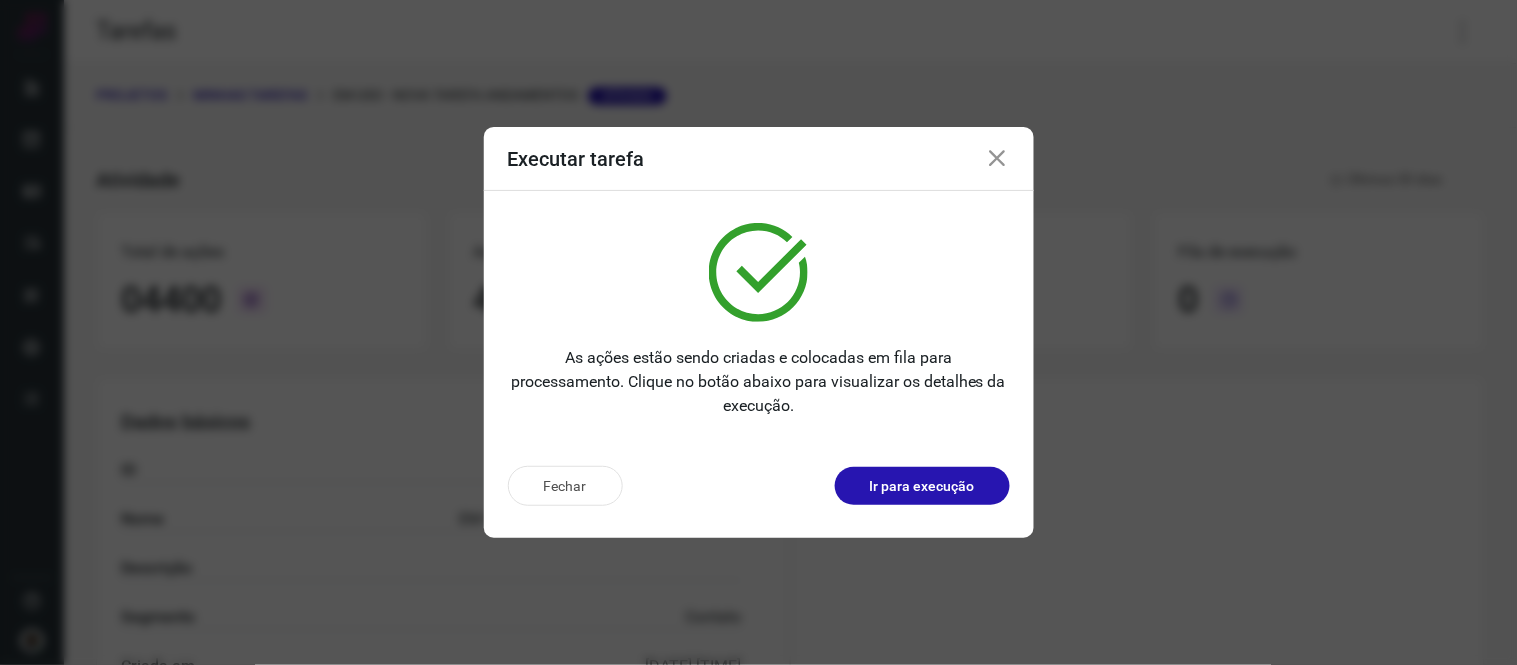 click at bounding box center (998, 159) 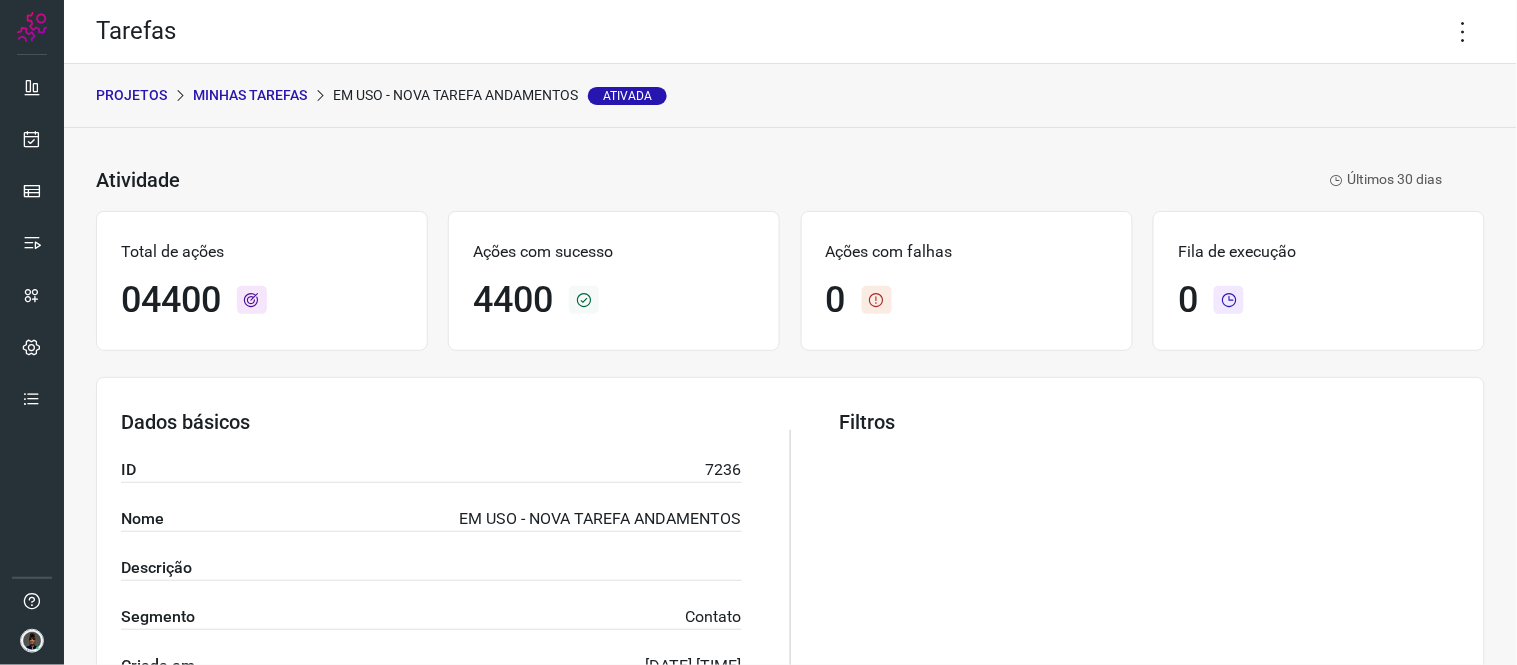 drag, startPoint x: 1351, startPoint y: 75, endPoint x: 1388, endPoint y: 44, distance: 48.270073 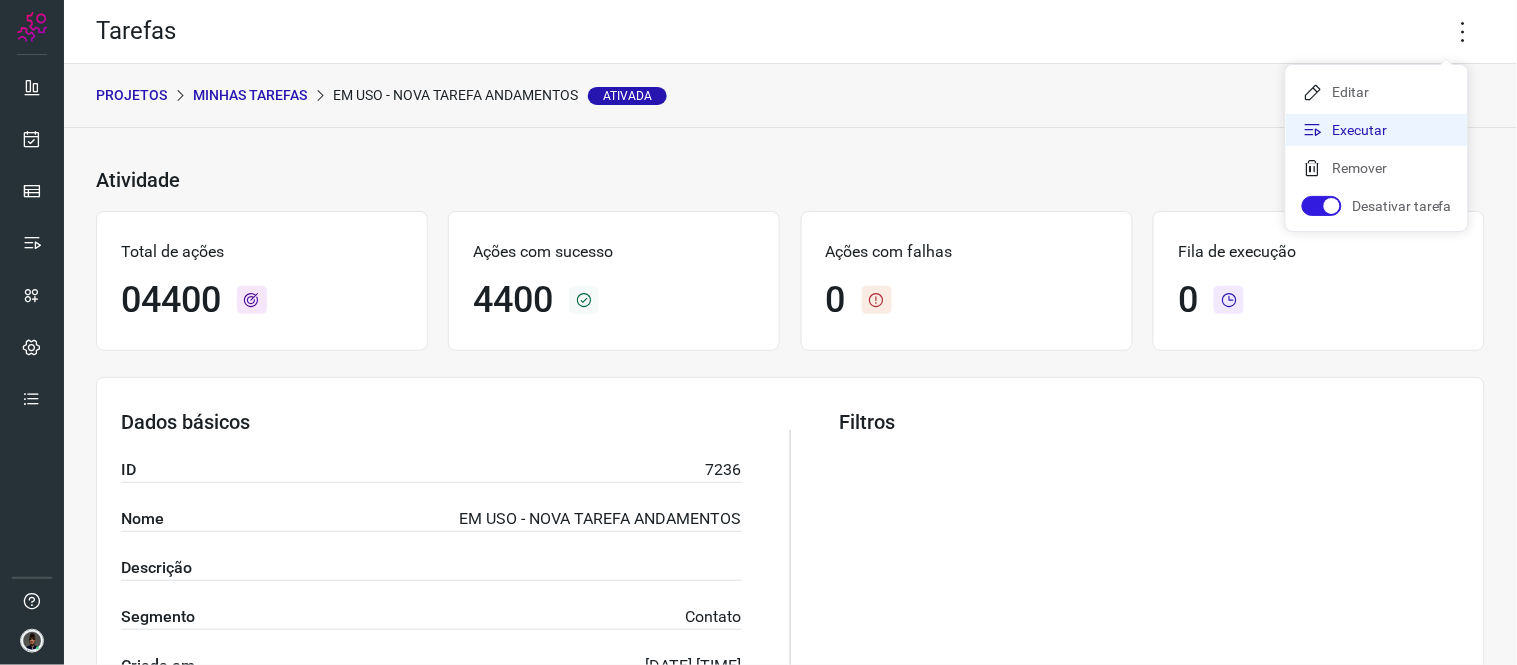 click on "Executar" 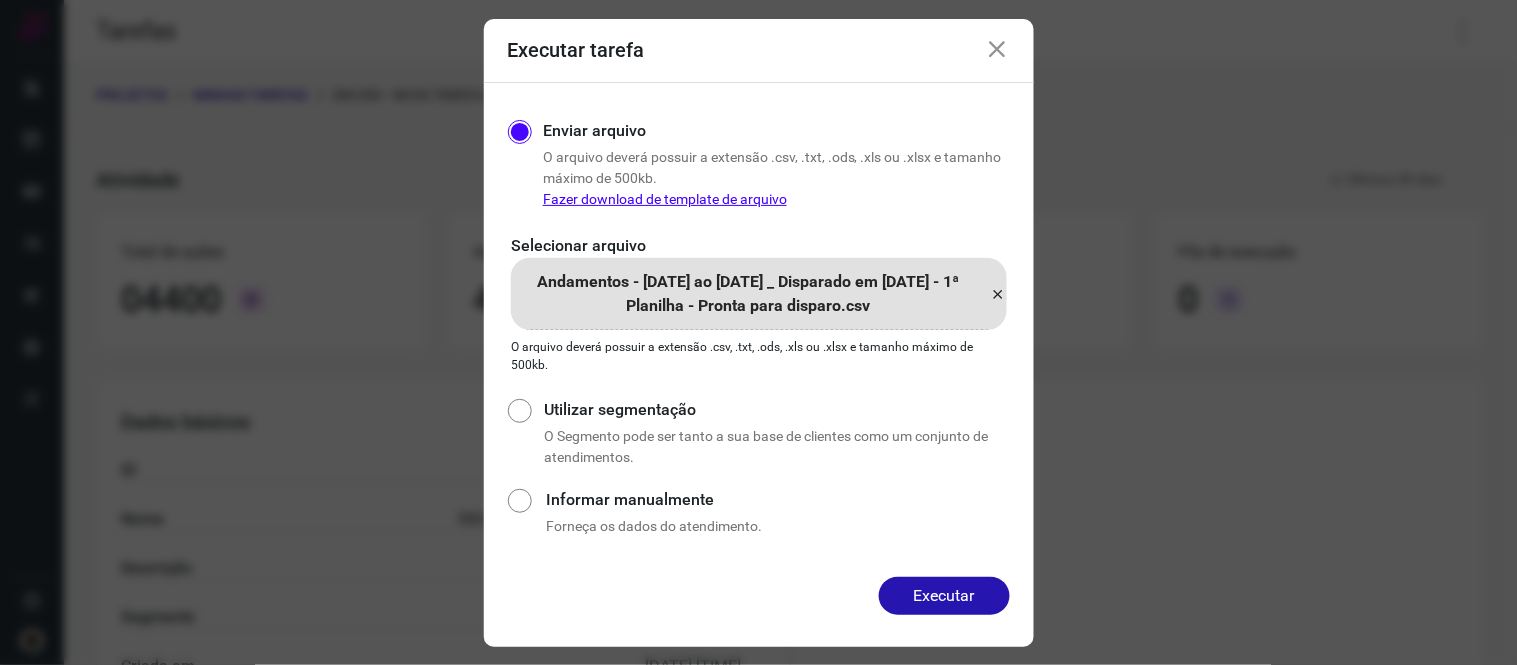 click at bounding box center [999, 294] 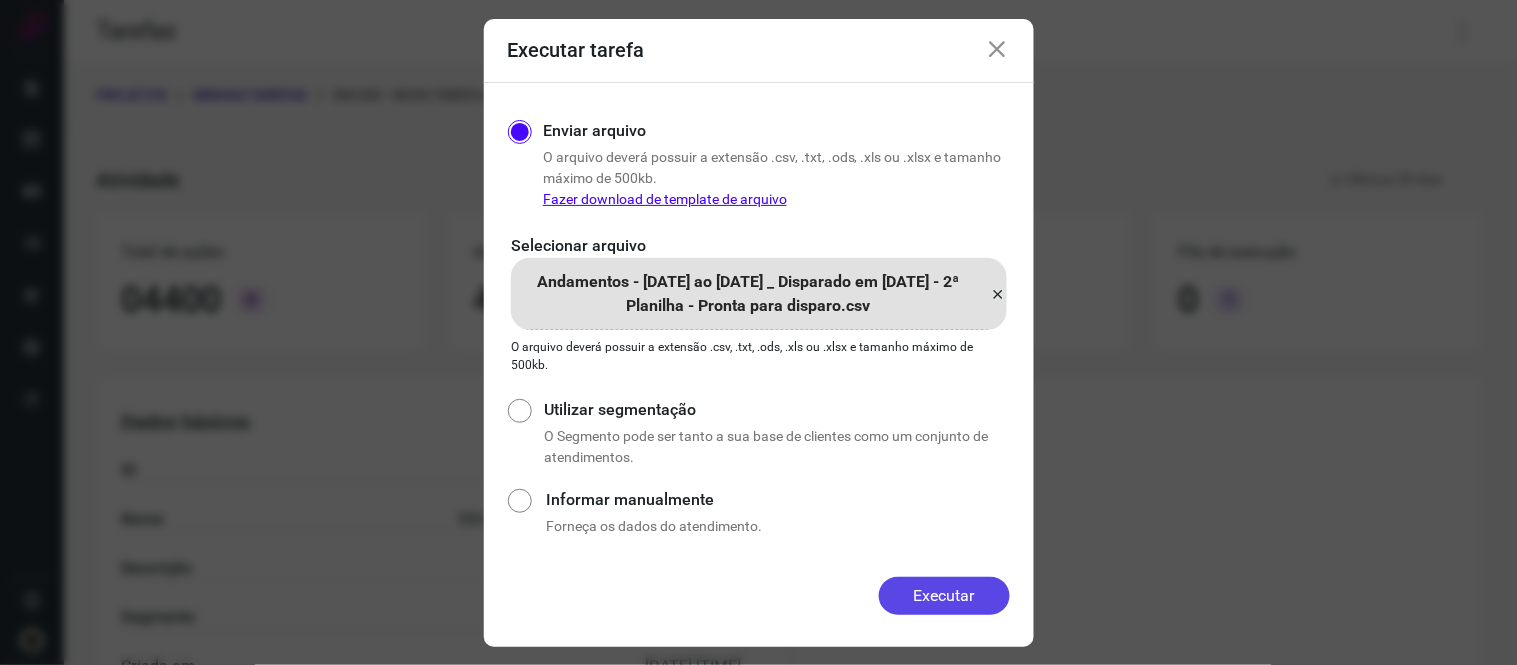 click on "Executar" at bounding box center [944, 596] 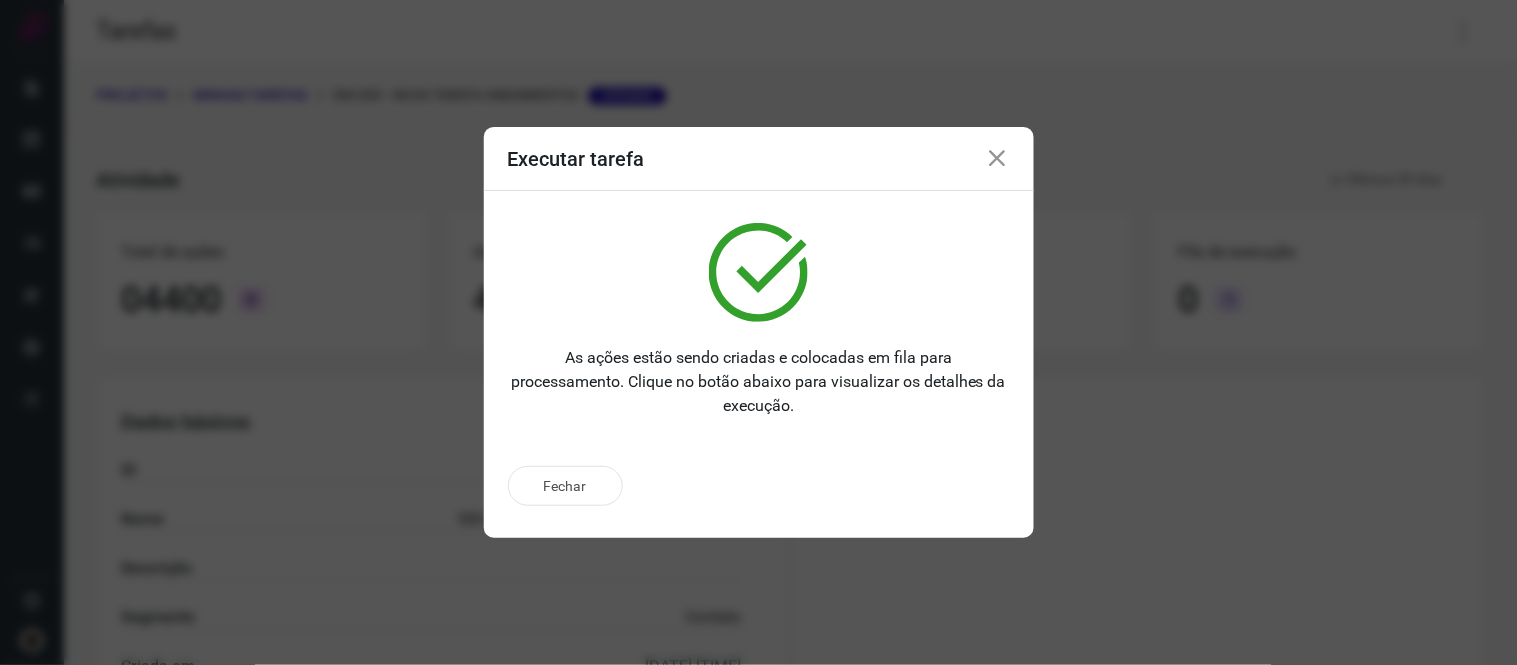 click at bounding box center (998, 159) 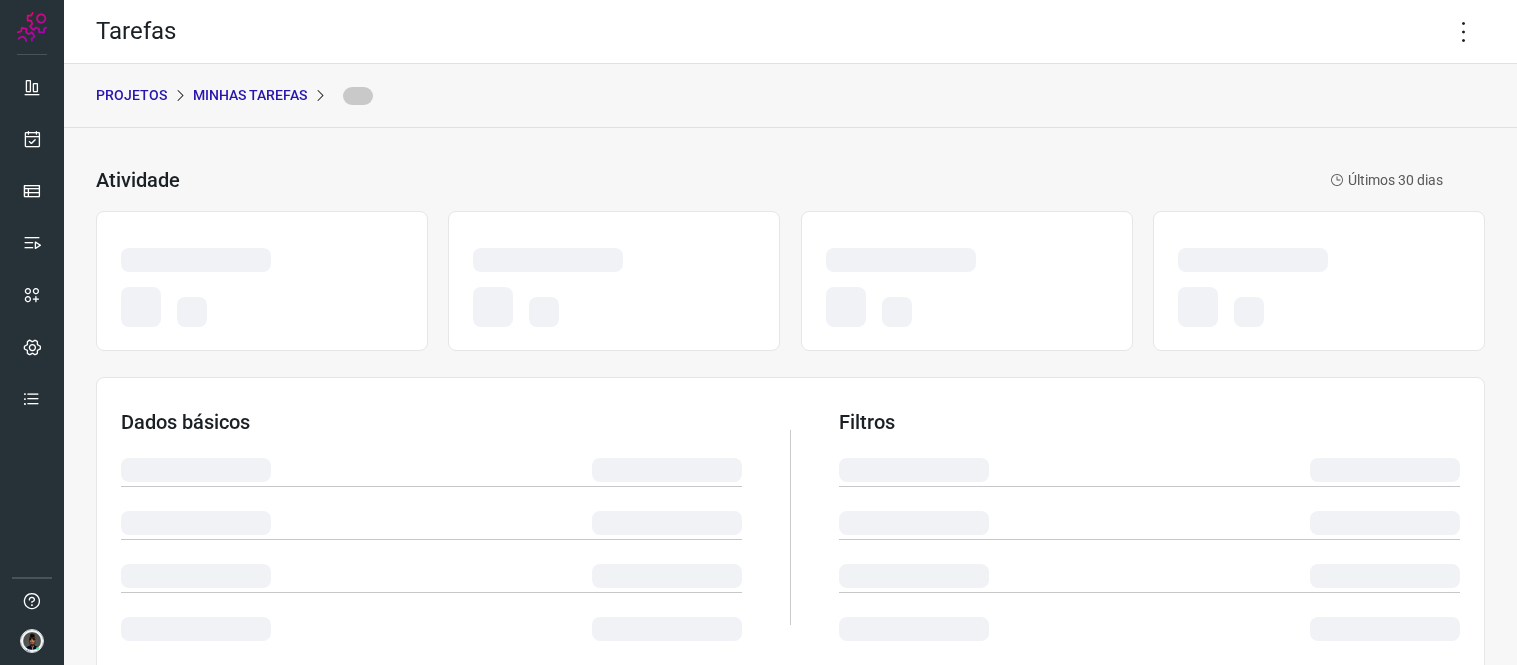 scroll, scrollTop: 0, scrollLeft: 0, axis: both 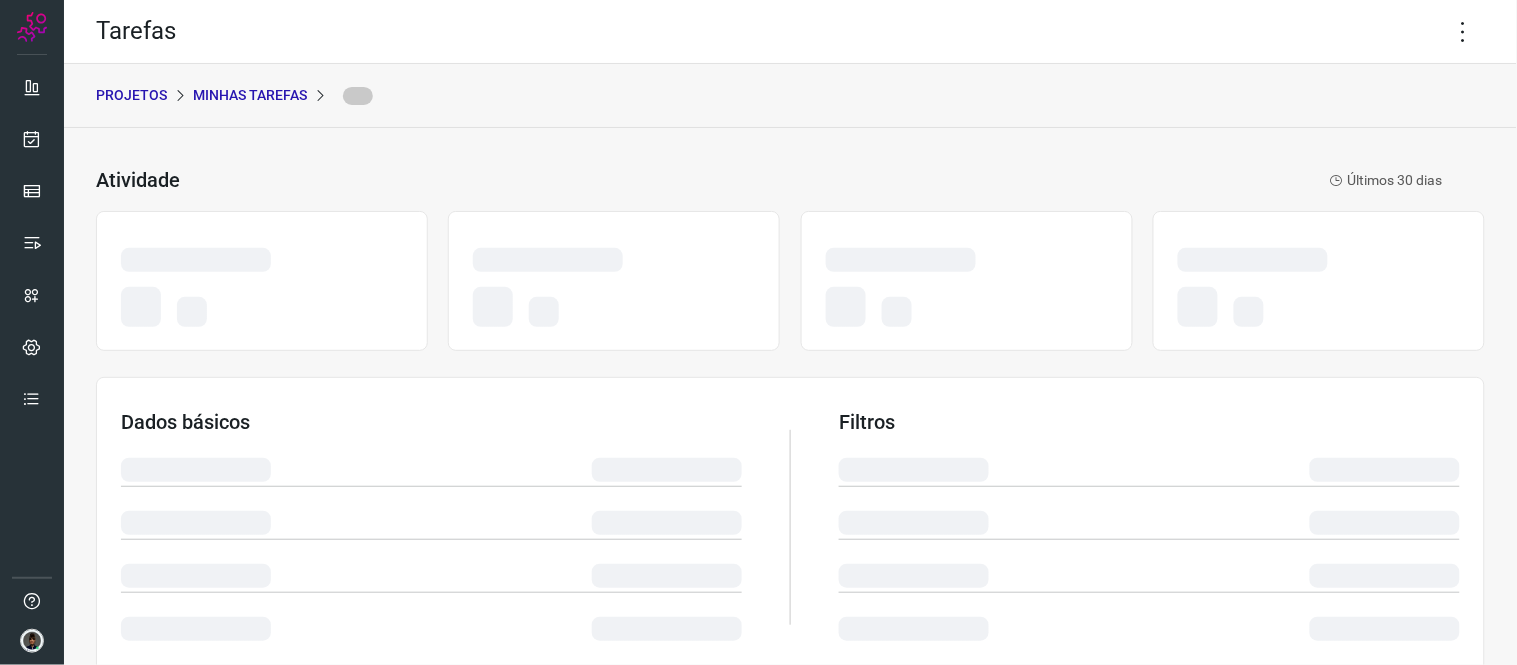 click on "PROJETOS  Minhas Tarefas" at bounding box center [790, 96] 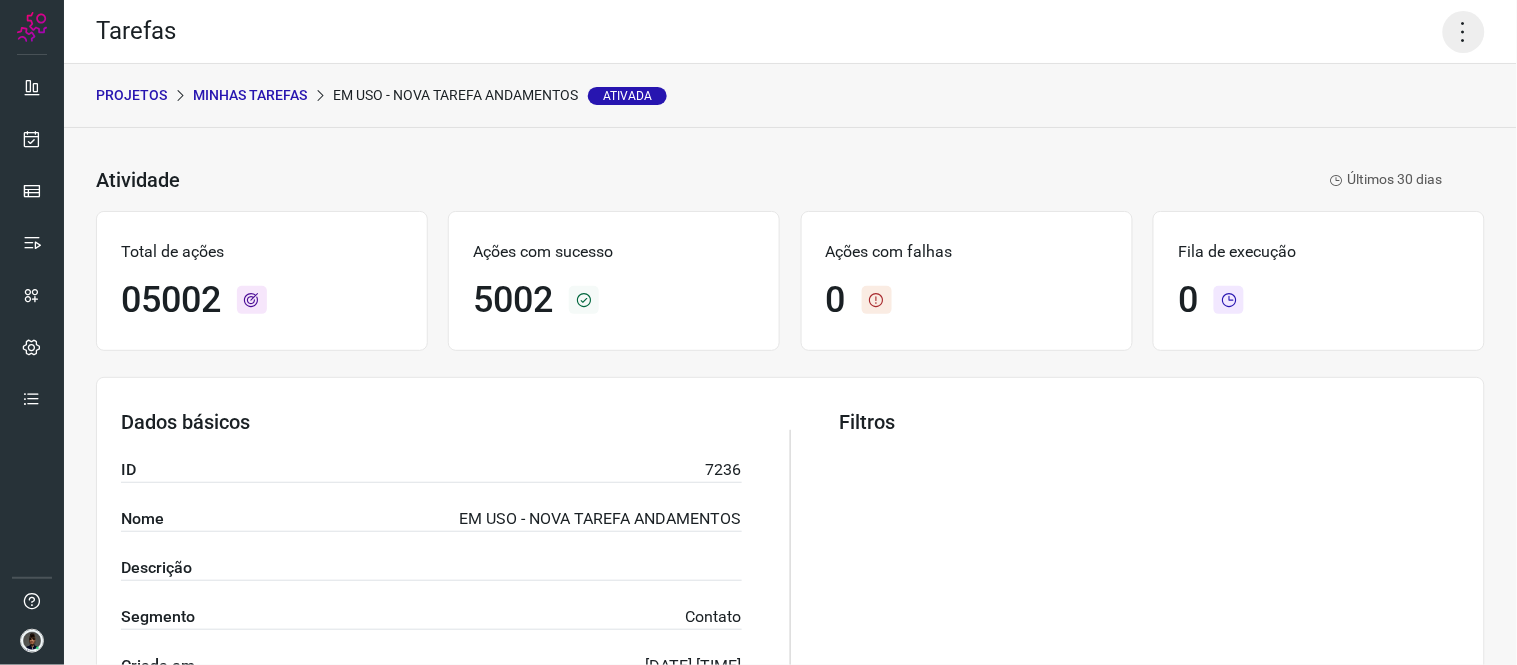 click 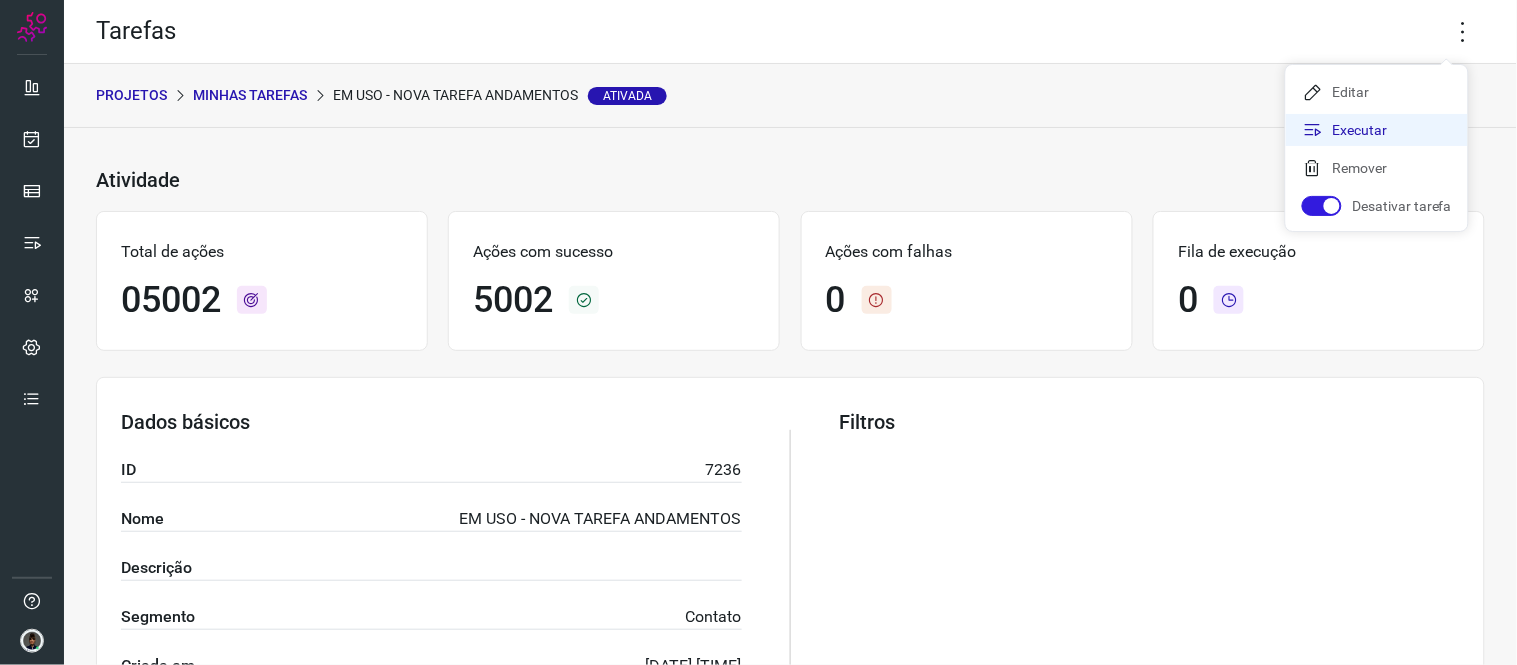click on "Executar" 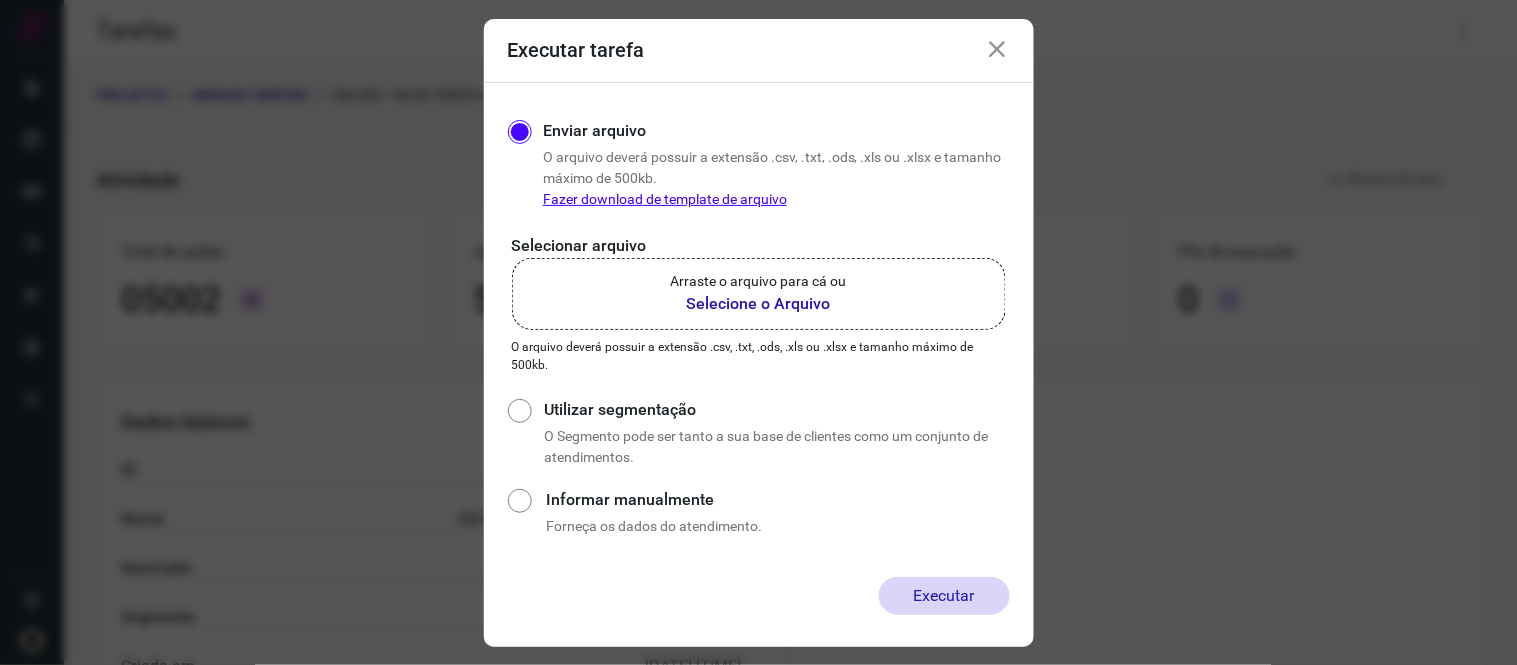 click on "Arraste o arquivo para cá ou Selecione o Arquivo" 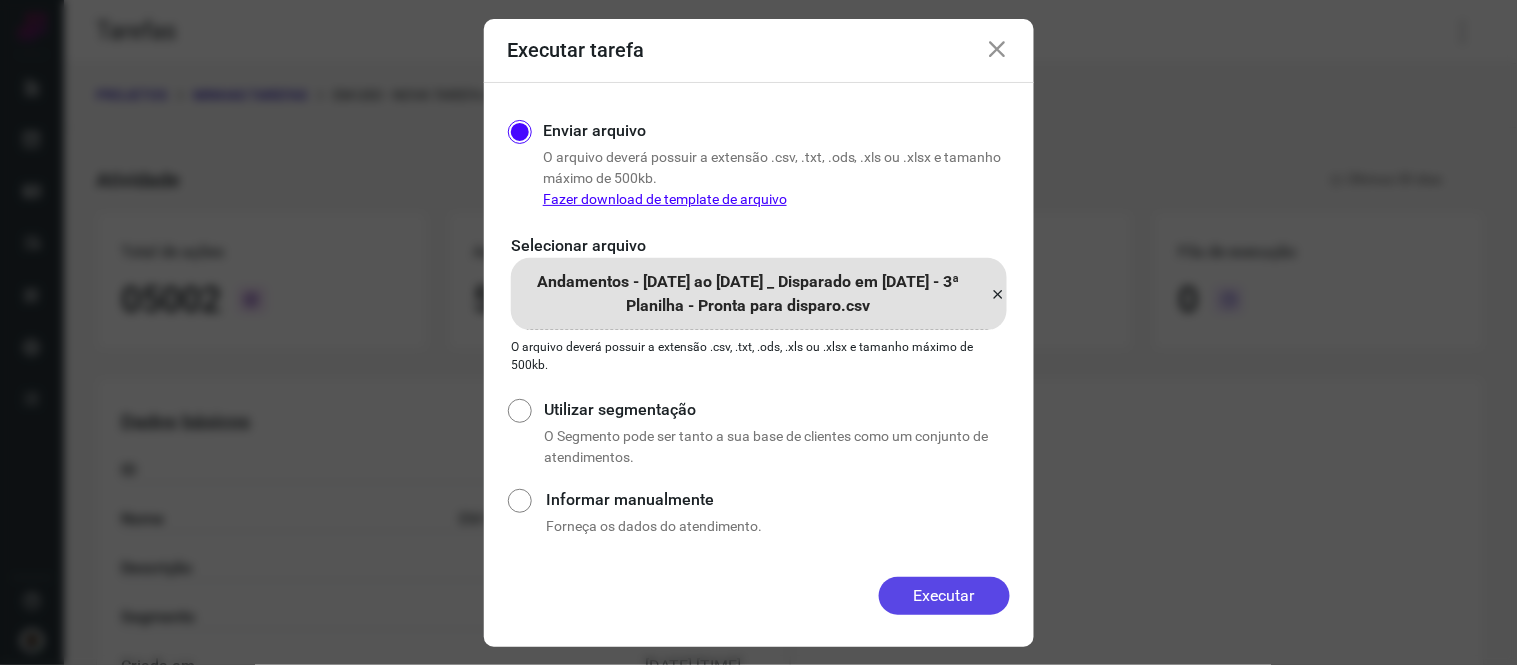 click on "Executar" at bounding box center (944, 596) 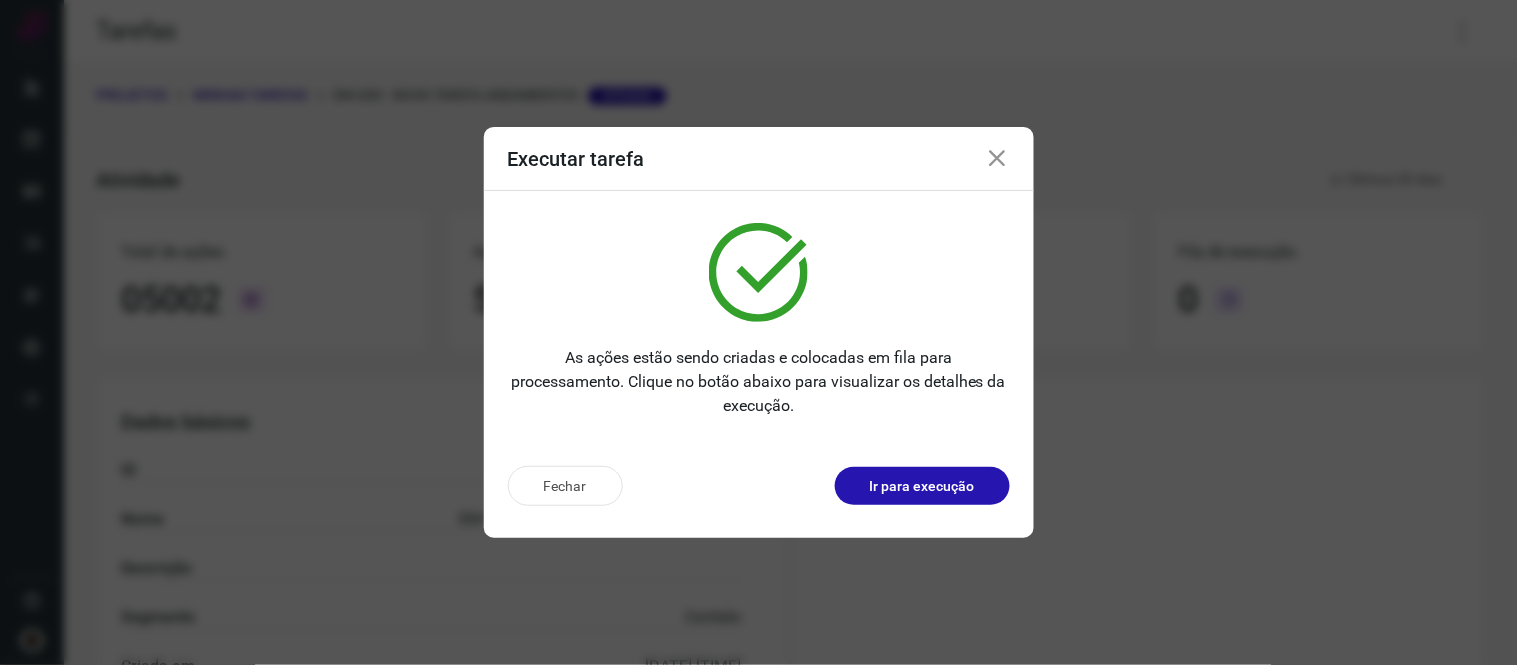 click at bounding box center (998, 159) 